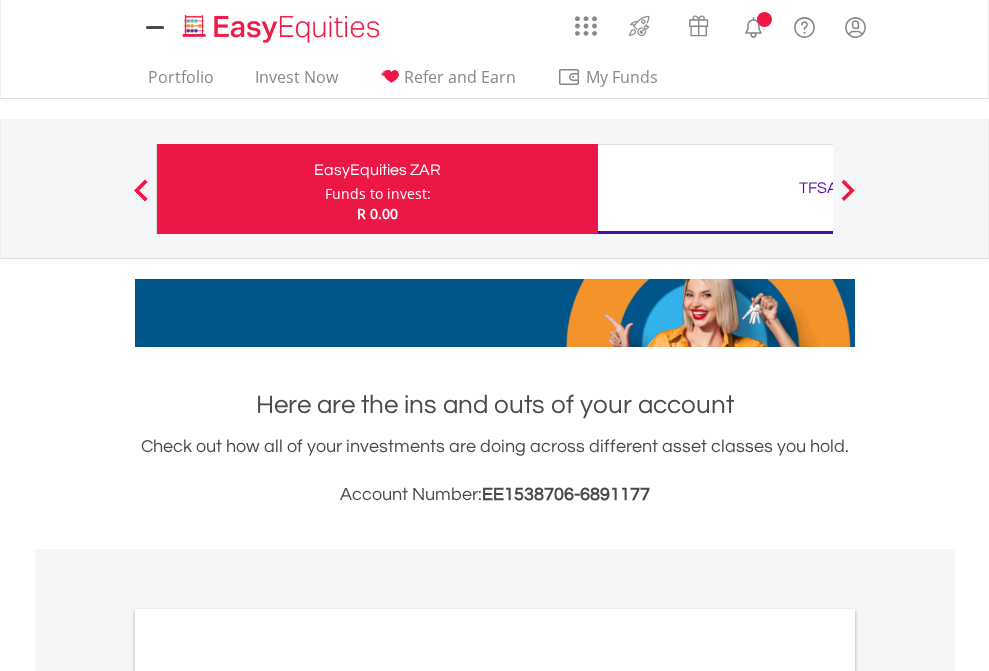 scroll, scrollTop: 0, scrollLeft: 0, axis: both 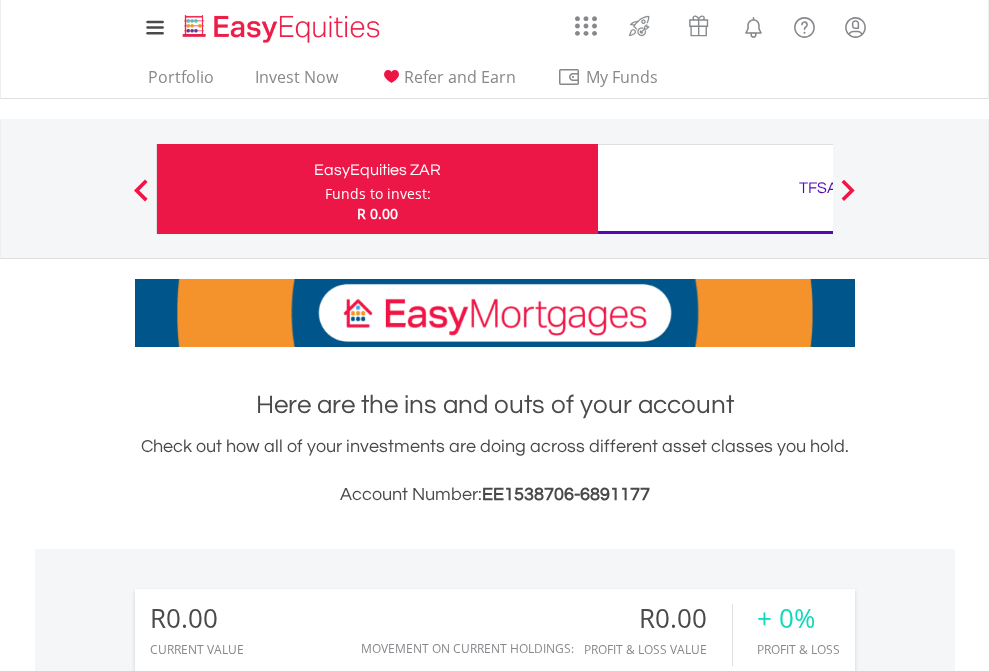 click on "Funds to invest:" at bounding box center (378, 194) 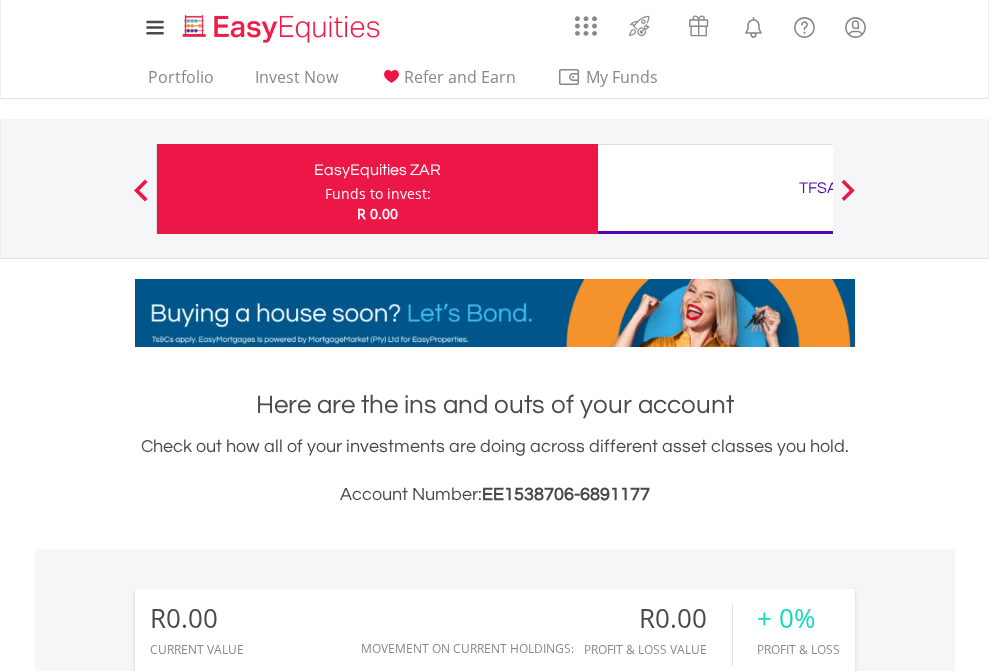 scroll, scrollTop: 999808, scrollLeft: 999687, axis: both 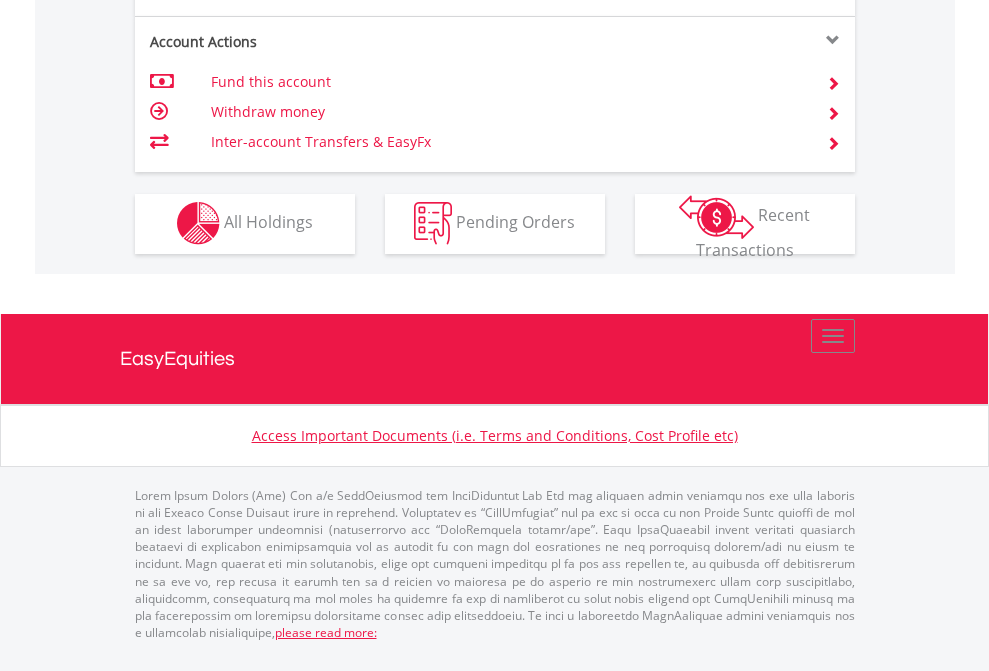 click on "Investment types" at bounding box center (706, -353) 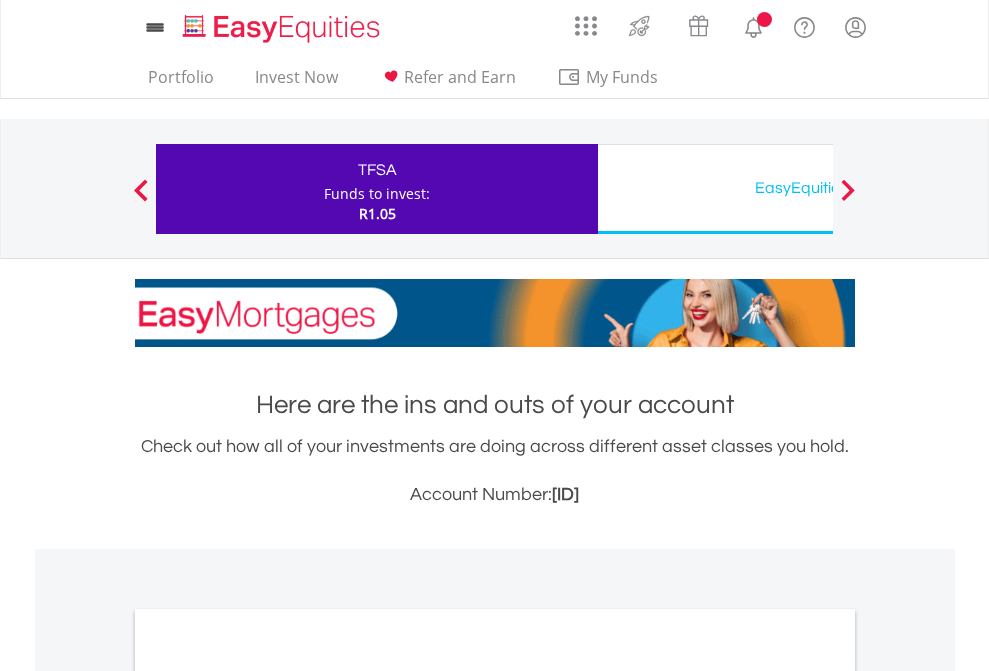 scroll, scrollTop: 0, scrollLeft: 0, axis: both 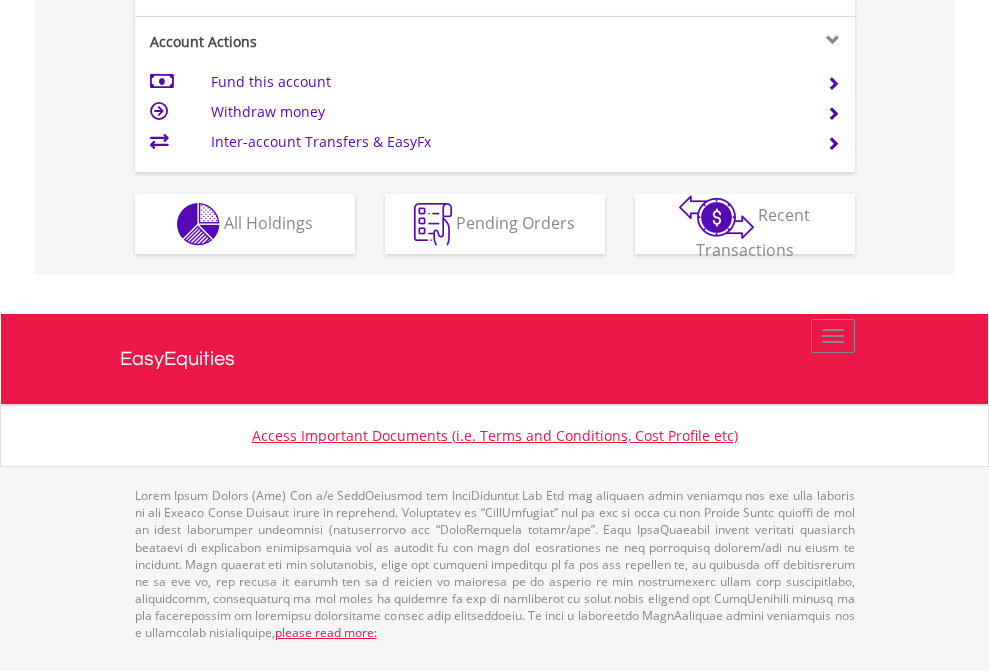 click on "Investment types" at bounding box center (706, -337) 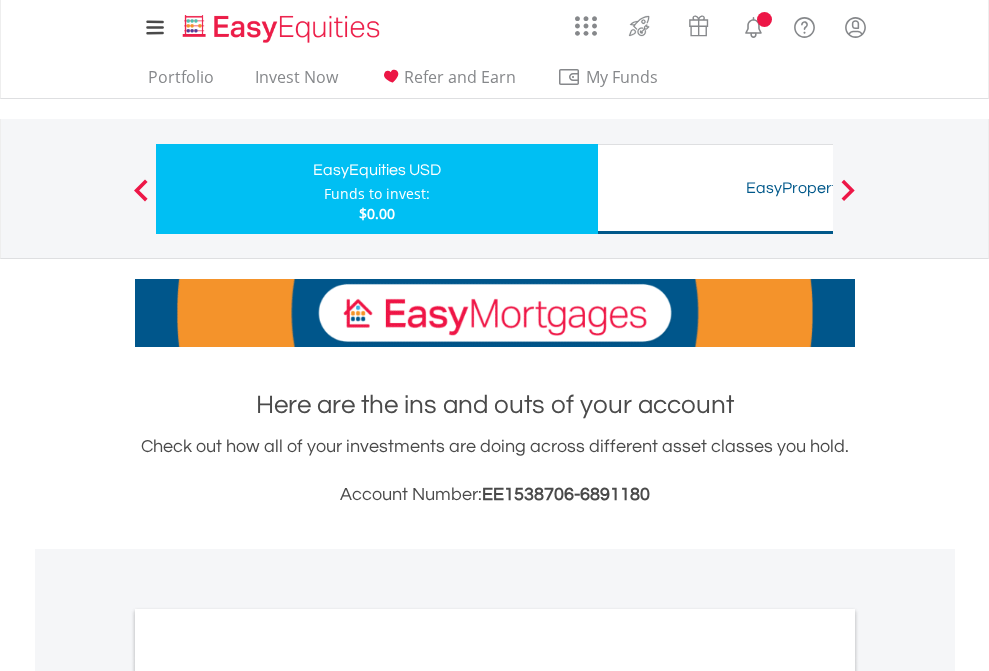 scroll, scrollTop: 0, scrollLeft: 0, axis: both 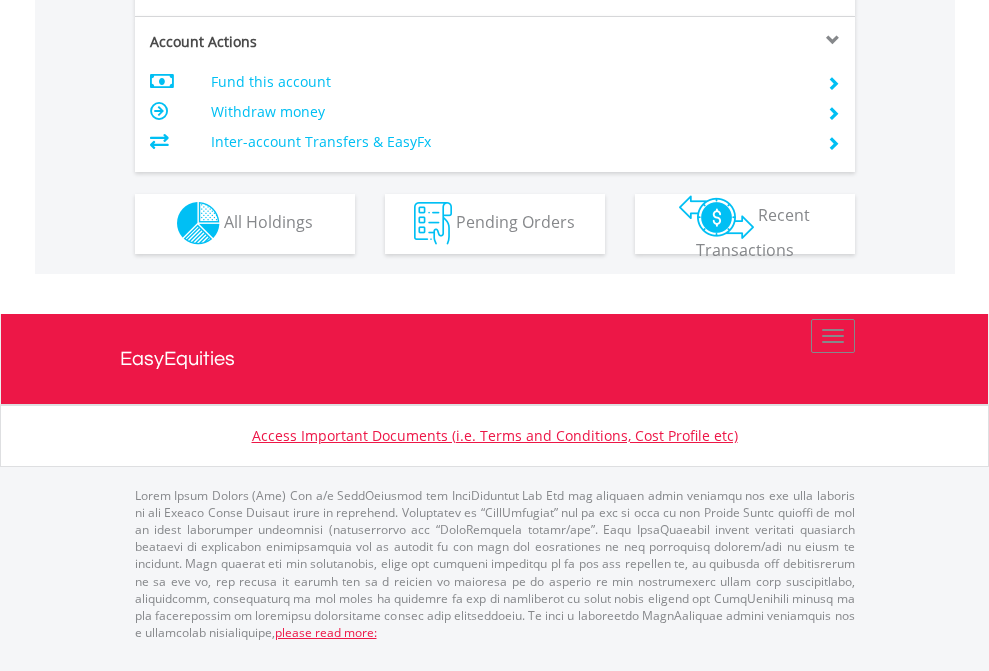 click on "Investment types" at bounding box center (706, -353) 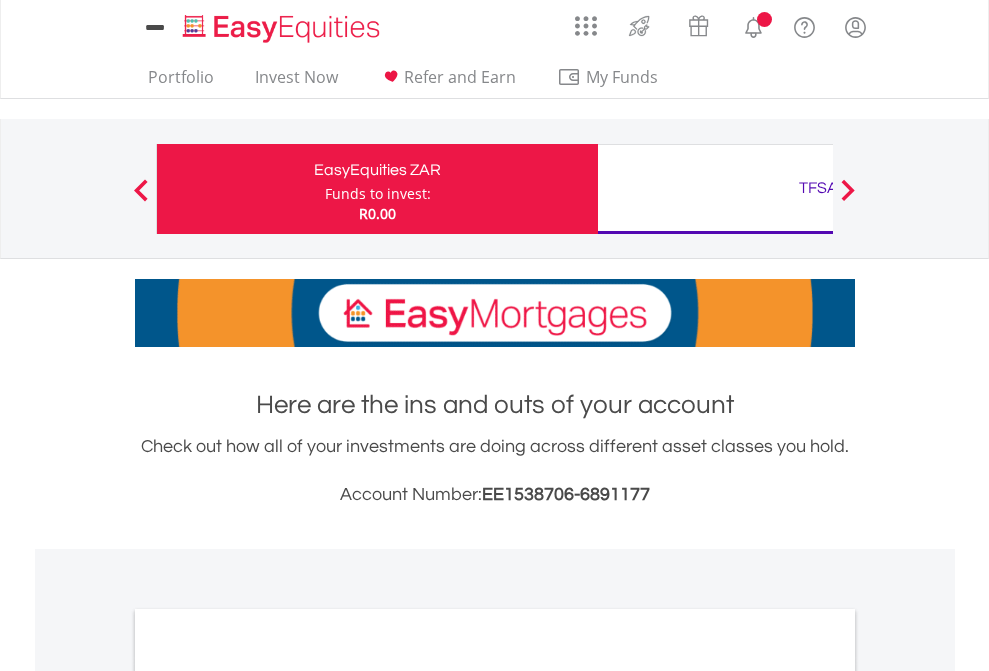 scroll, scrollTop: 0, scrollLeft: 0, axis: both 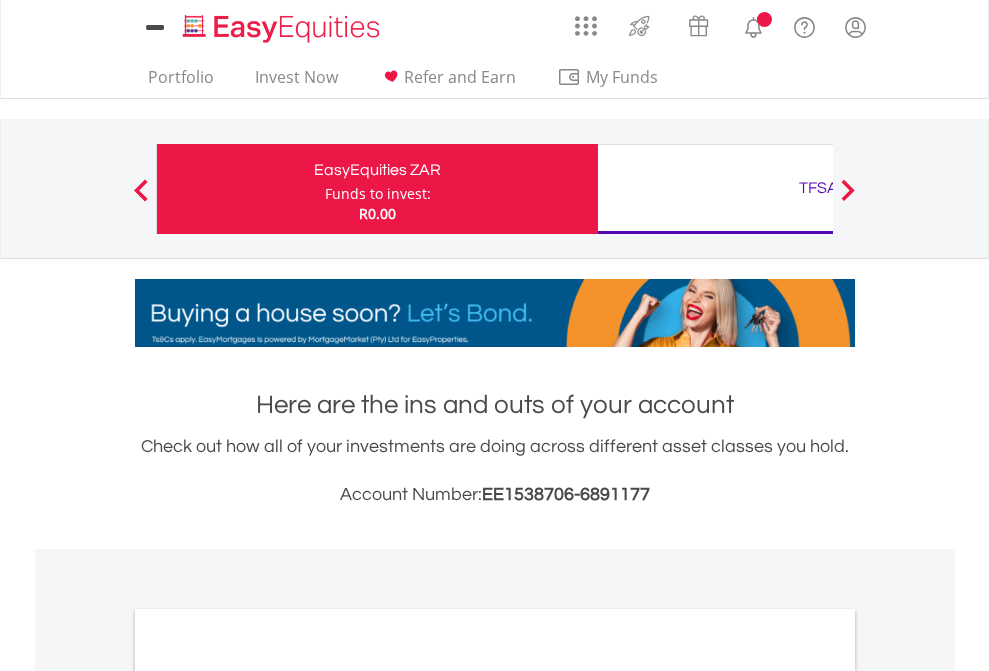 click on "All Holdings" at bounding box center (268, 1096) 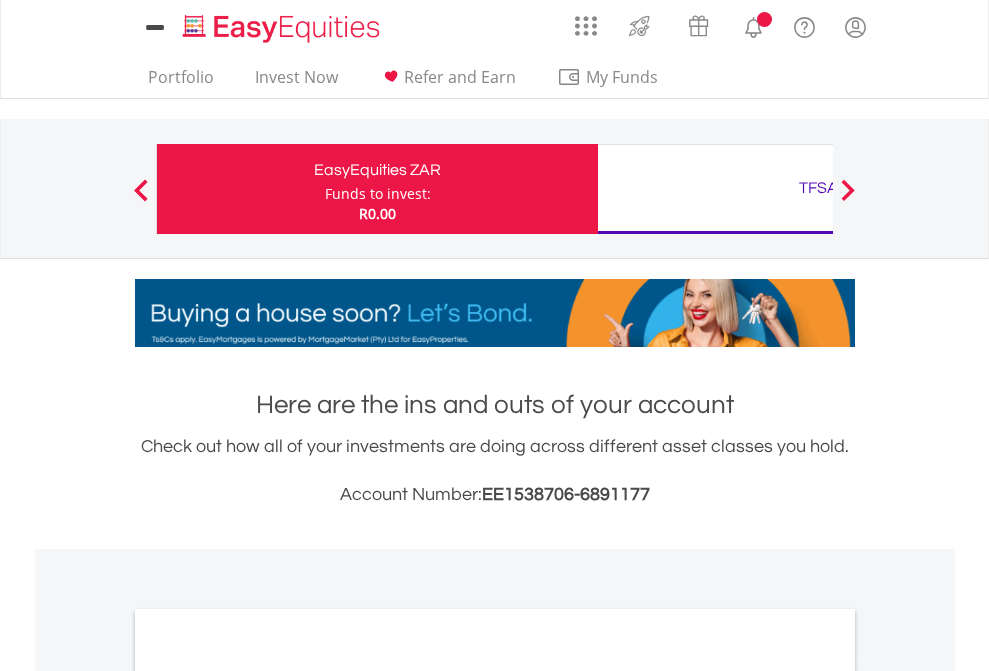 scroll, scrollTop: 1202, scrollLeft: 0, axis: vertical 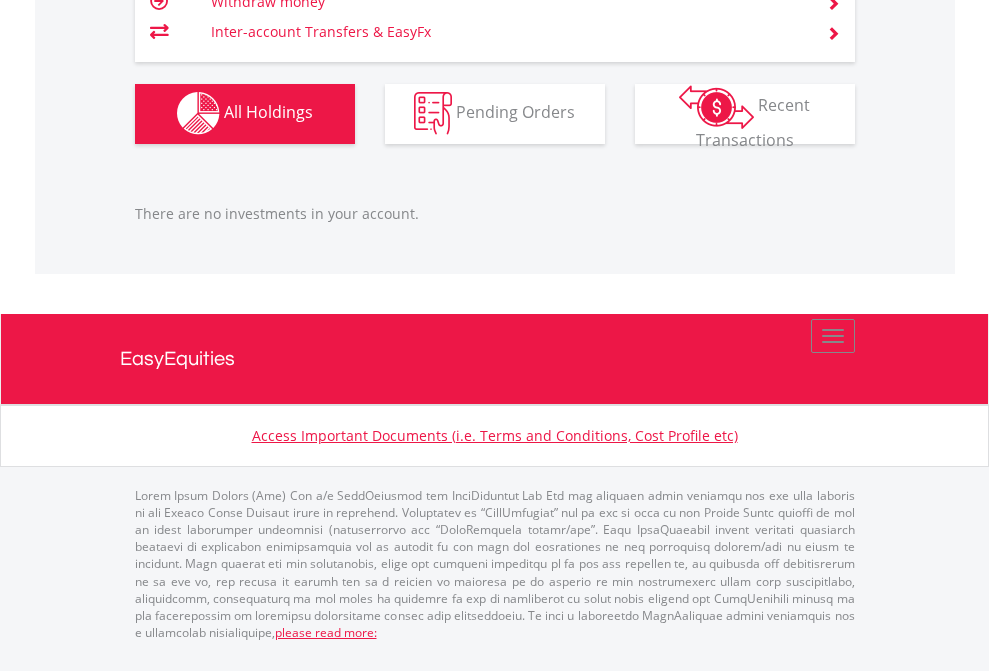 click on "TFSA" at bounding box center [818, -1142] 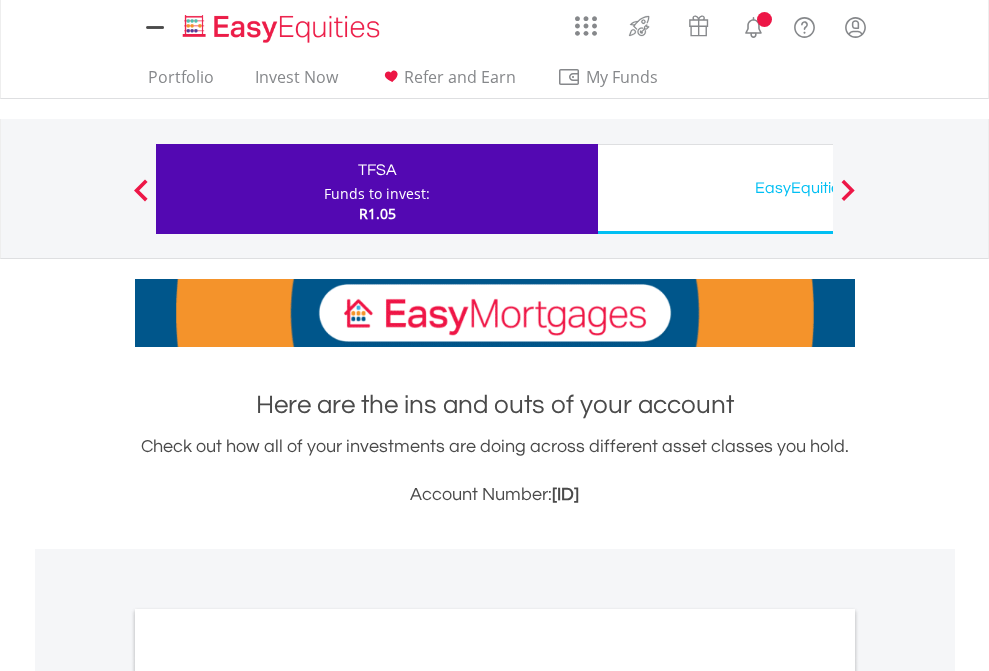 scroll, scrollTop: 0, scrollLeft: 0, axis: both 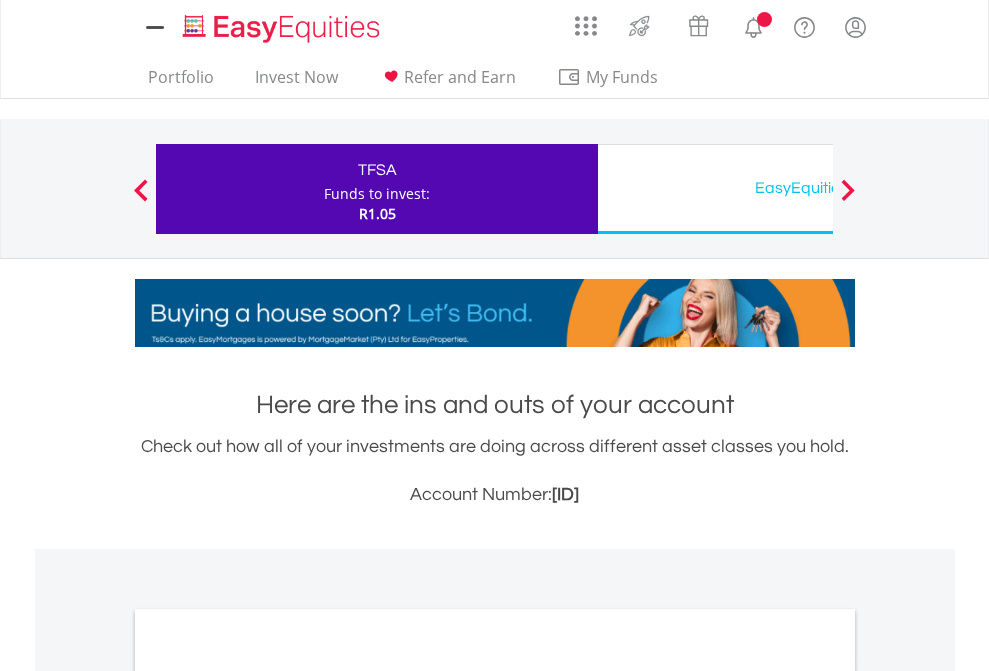 click on "All Holdings" at bounding box center [268, 1096] 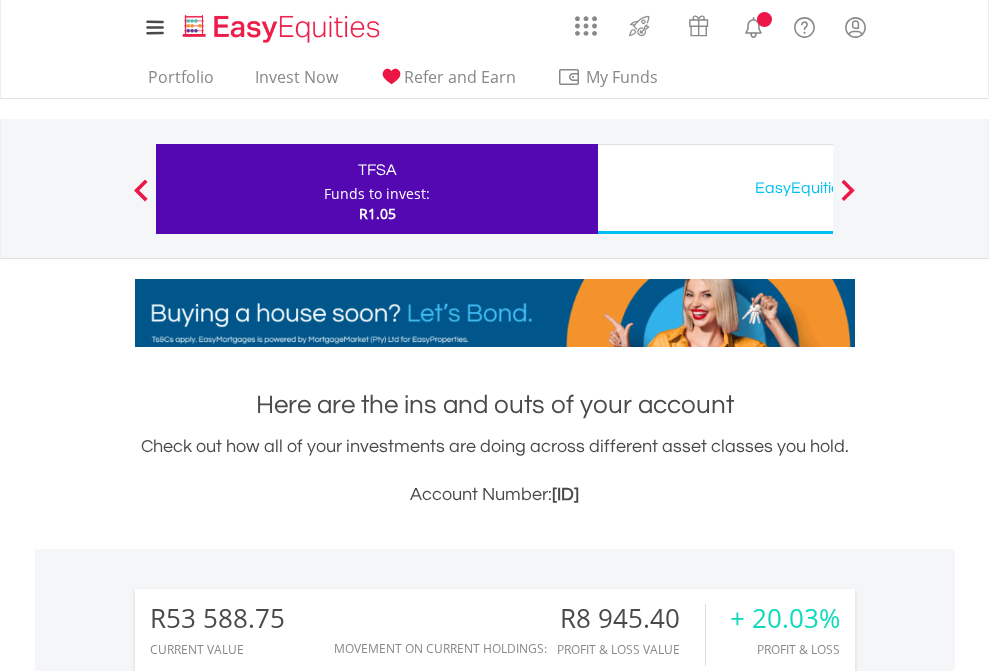 scroll, scrollTop: 1202, scrollLeft: 0, axis: vertical 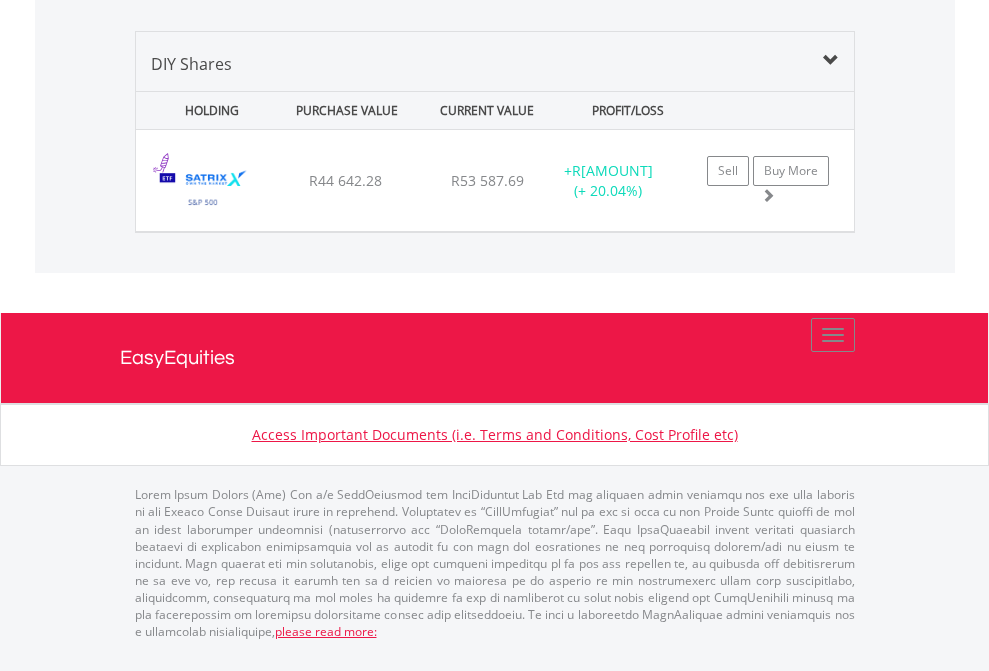 click on "EasyEquities USD" at bounding box center [818, -1379] 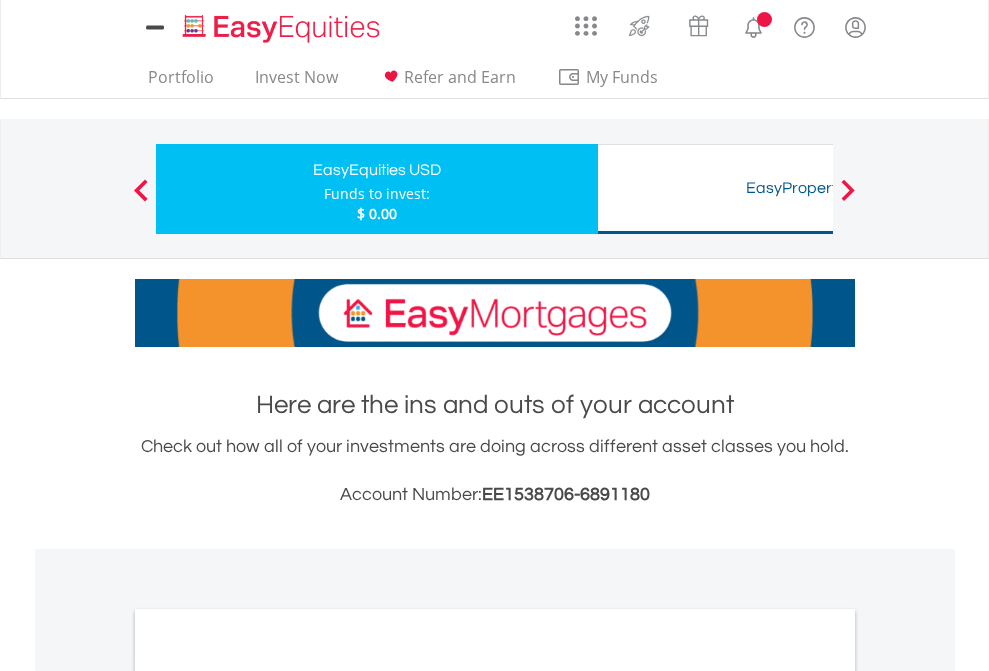 scroll, scrollTop: 0, scrollLeft: 0, axis: both 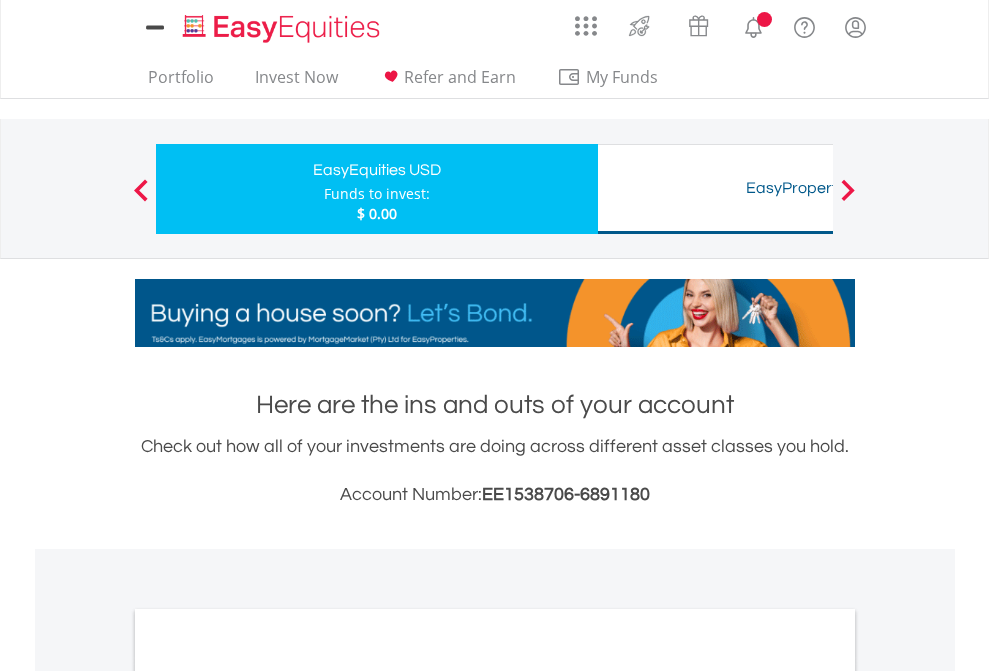 click on "All Holdings" at bounding box center [268, 1096] 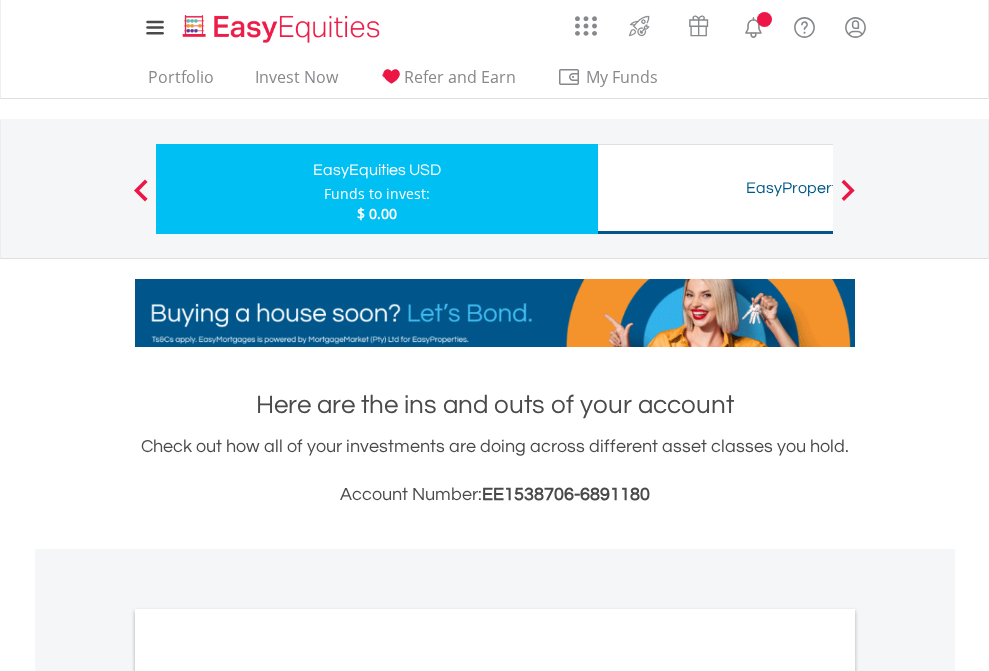 scroll, scrollTop: 1202, scrollLeft: 0, axis: vertical 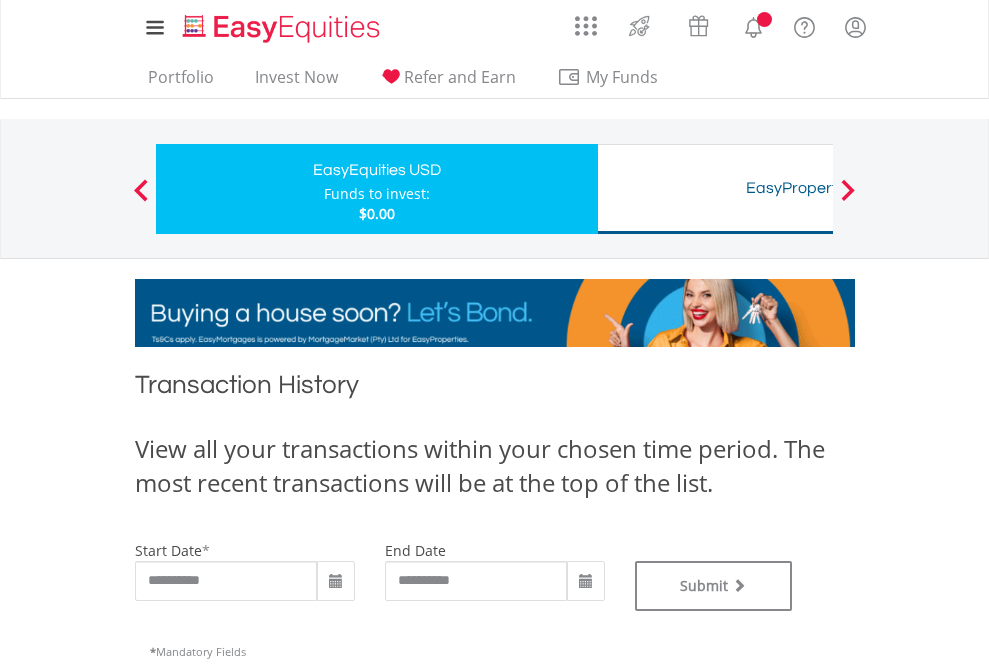 type on "**********" 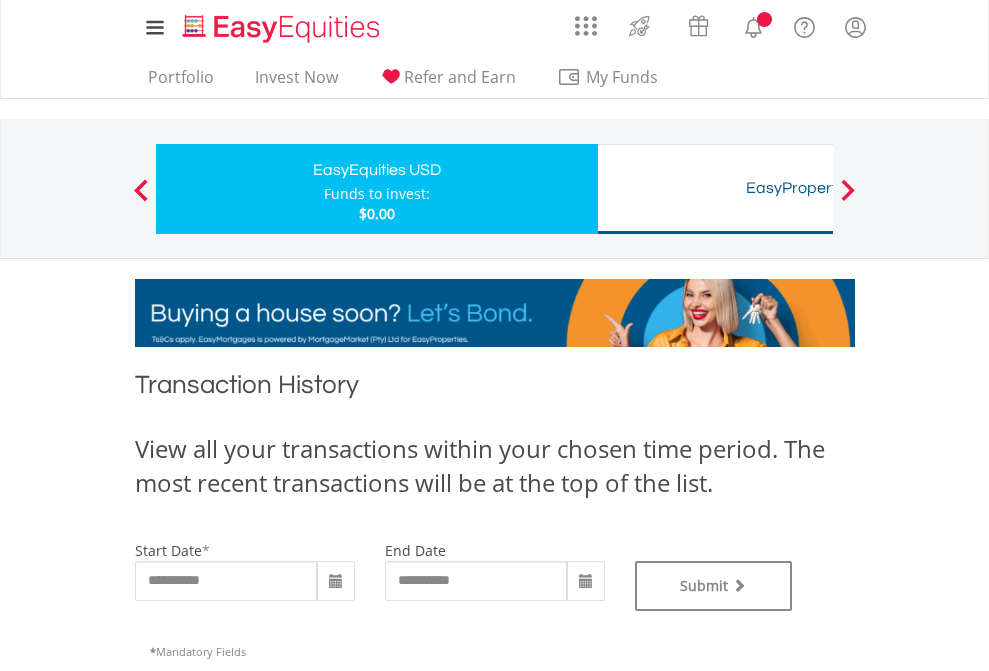 type on "**********" 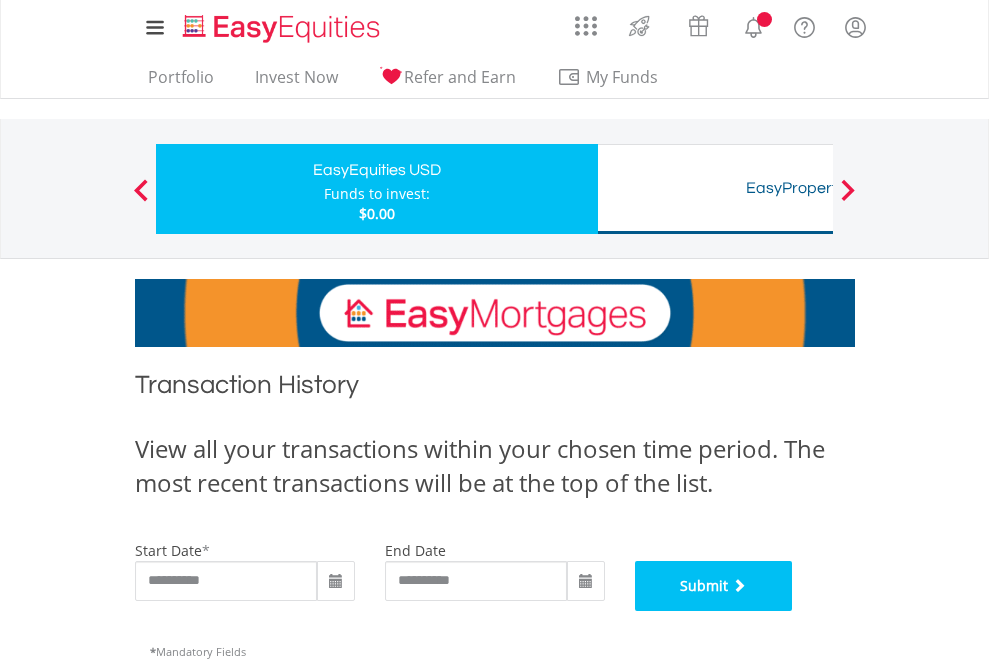 click on "Submit" at bounding box center [714, 586] 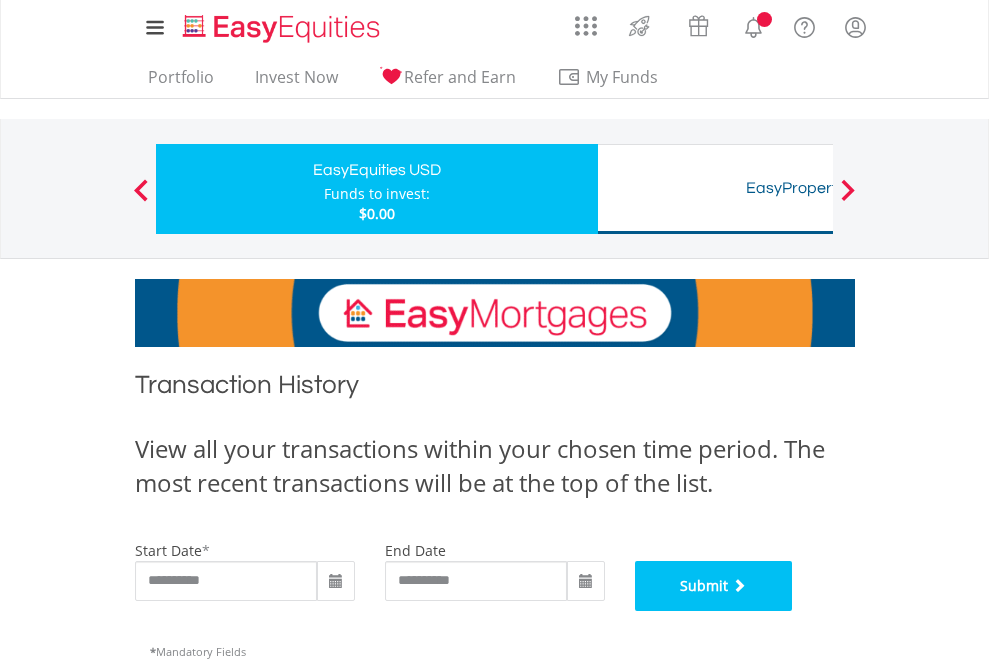 scroll, scrollTop: 811, scrollLeft: 0, axis: vertical 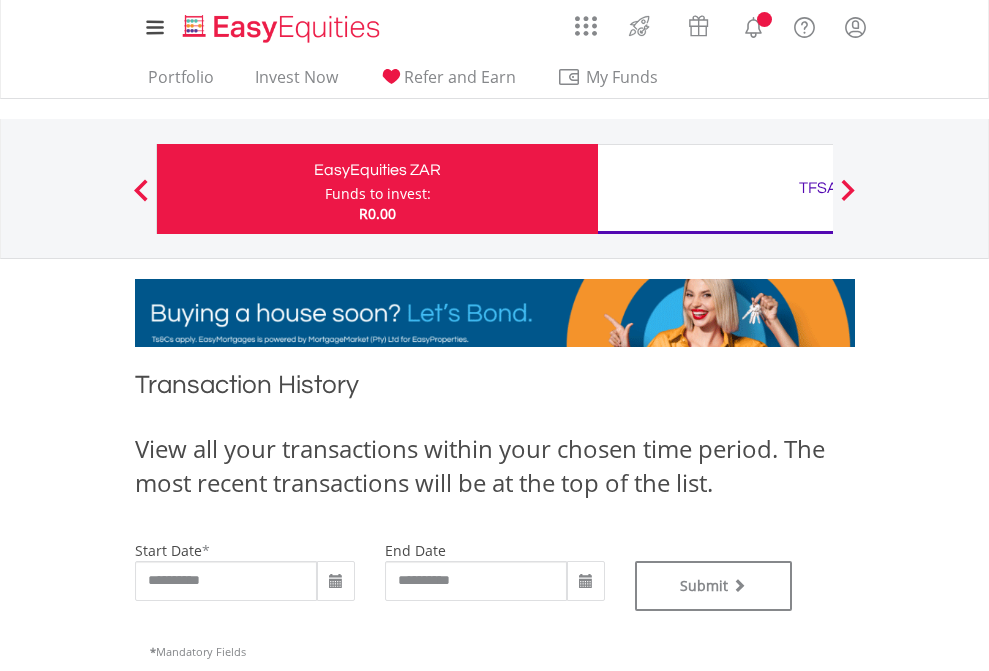 click on "TFSA" at bounding box center [818, 188] 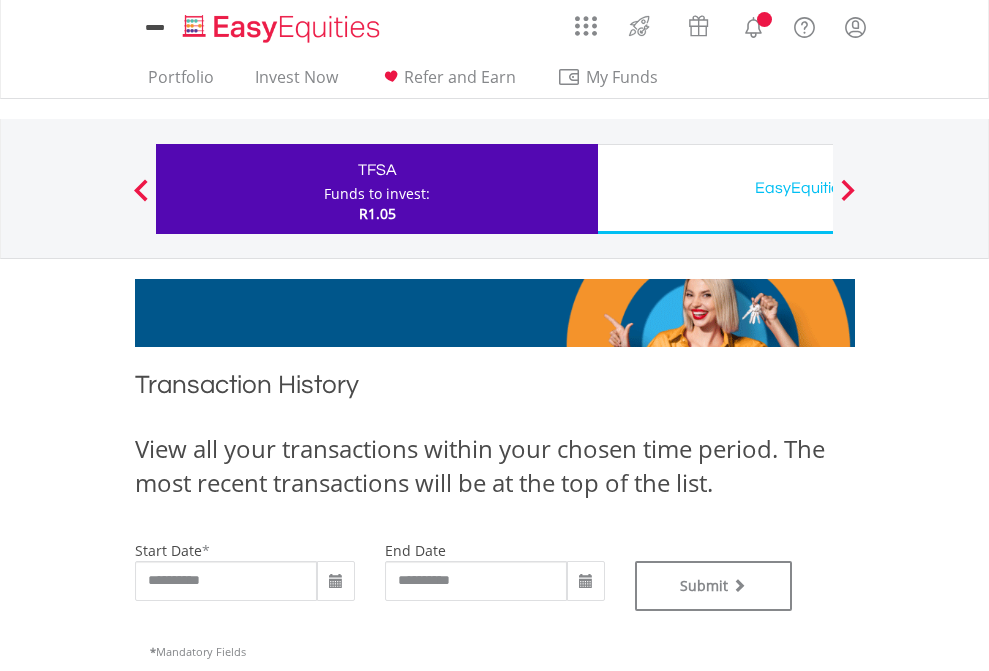 scroll, scrollTop: 0, scrollLeft: 0, axis: both 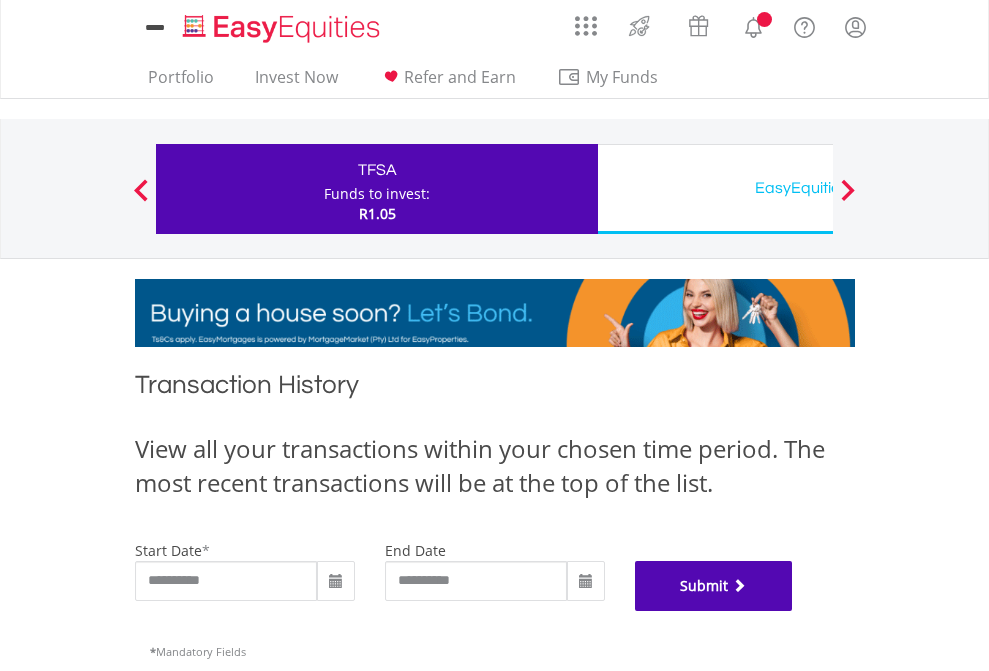 click on "Submit" at bounding box center [714, 586] 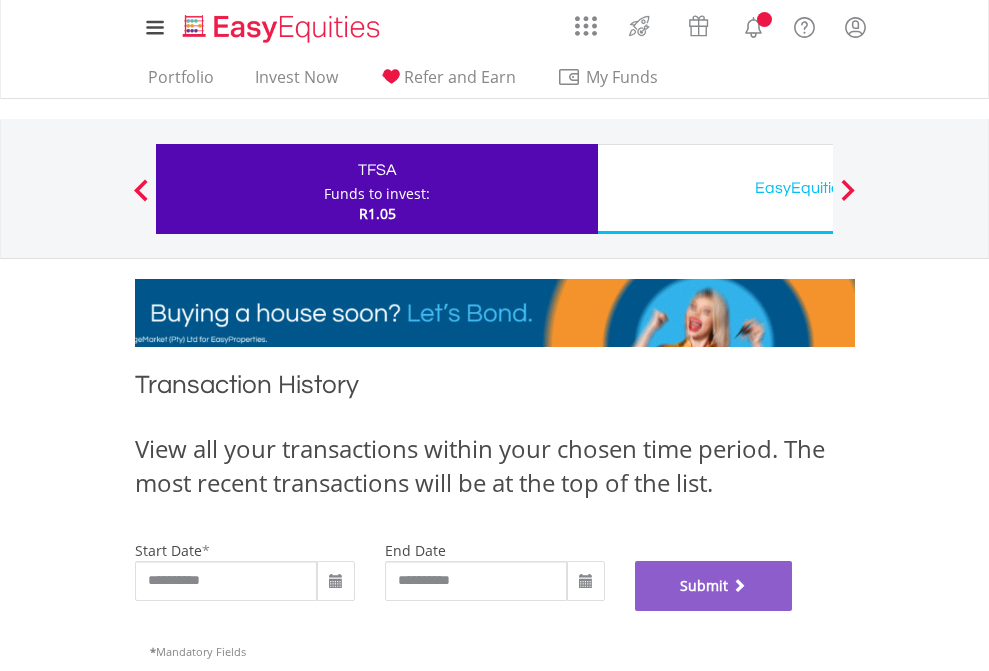 scroll, scrollTop: 811, scrollLeft: 0, axis: vertical 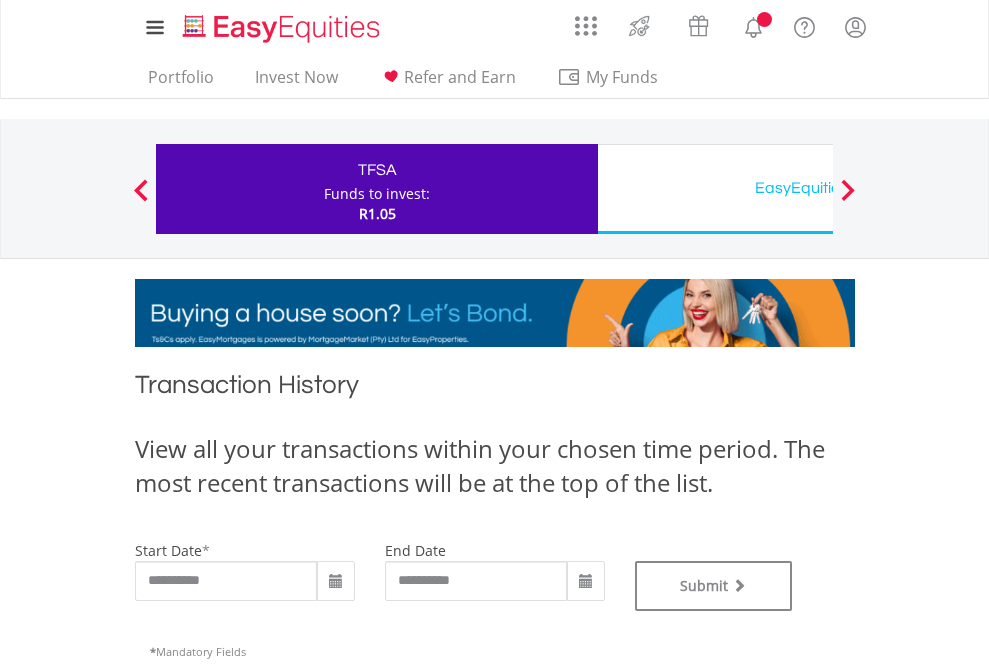 click on "EasyEquities USD" at bounding box center [818, 188] 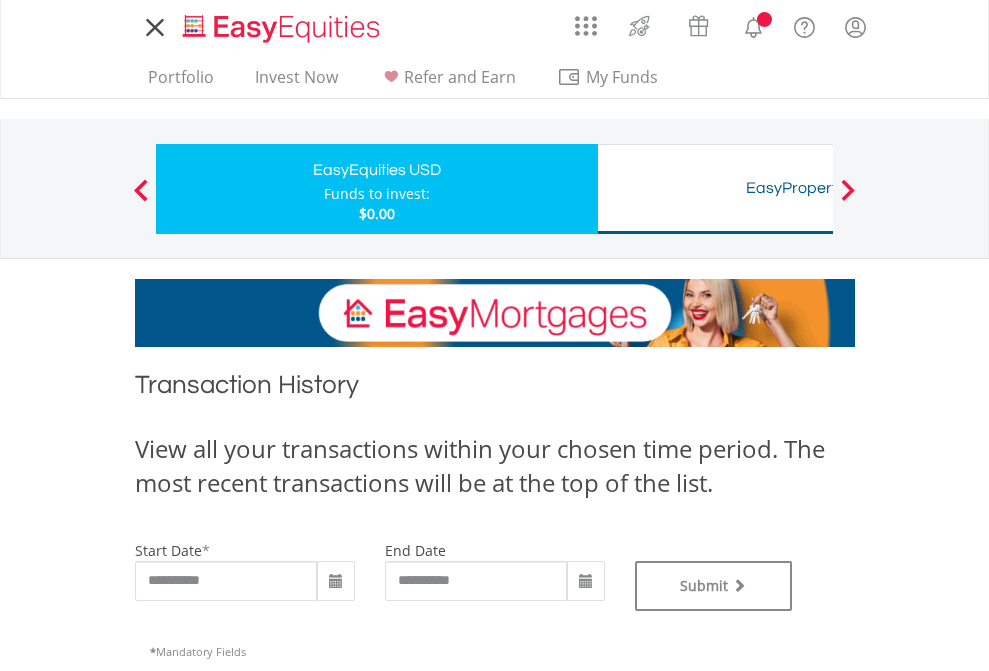 scroll, scrollTop: 0, scrollLeft: 0, axis: both 